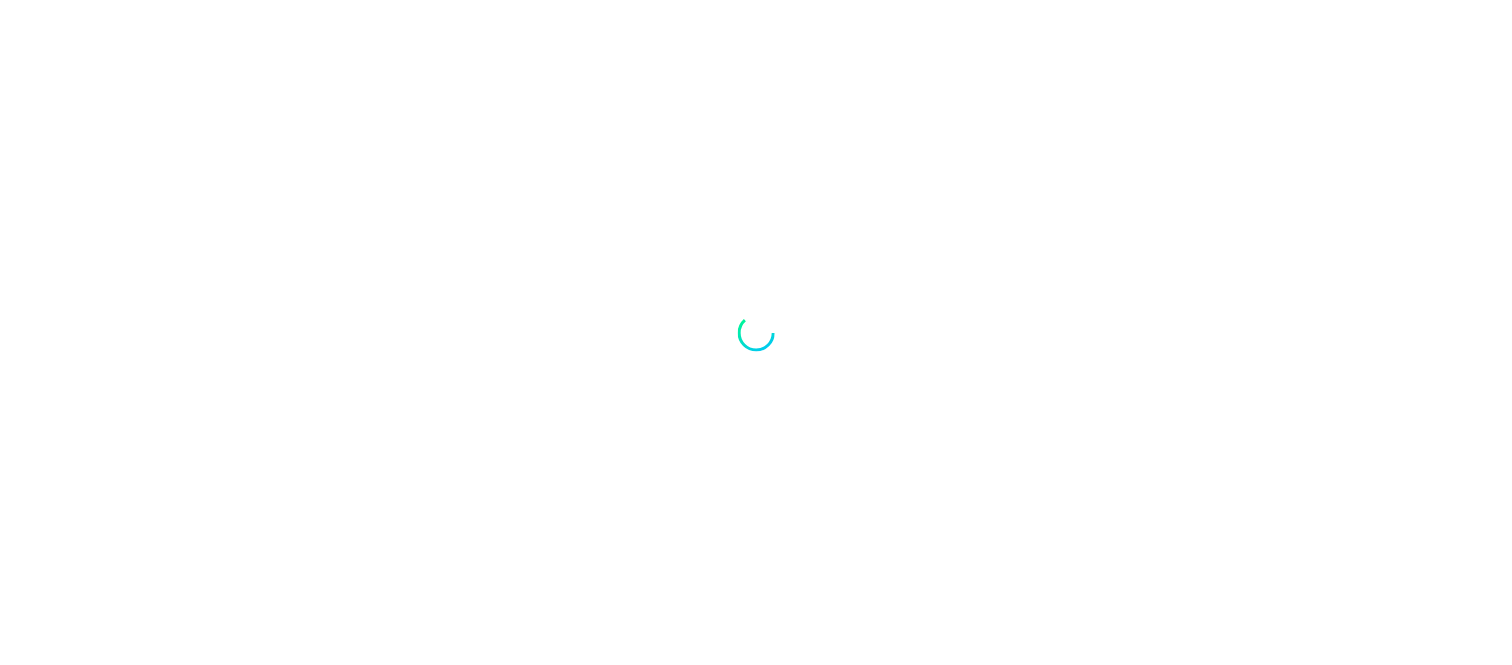 scroll, scrollTop: 0, scrollLeft: 0, axis: both 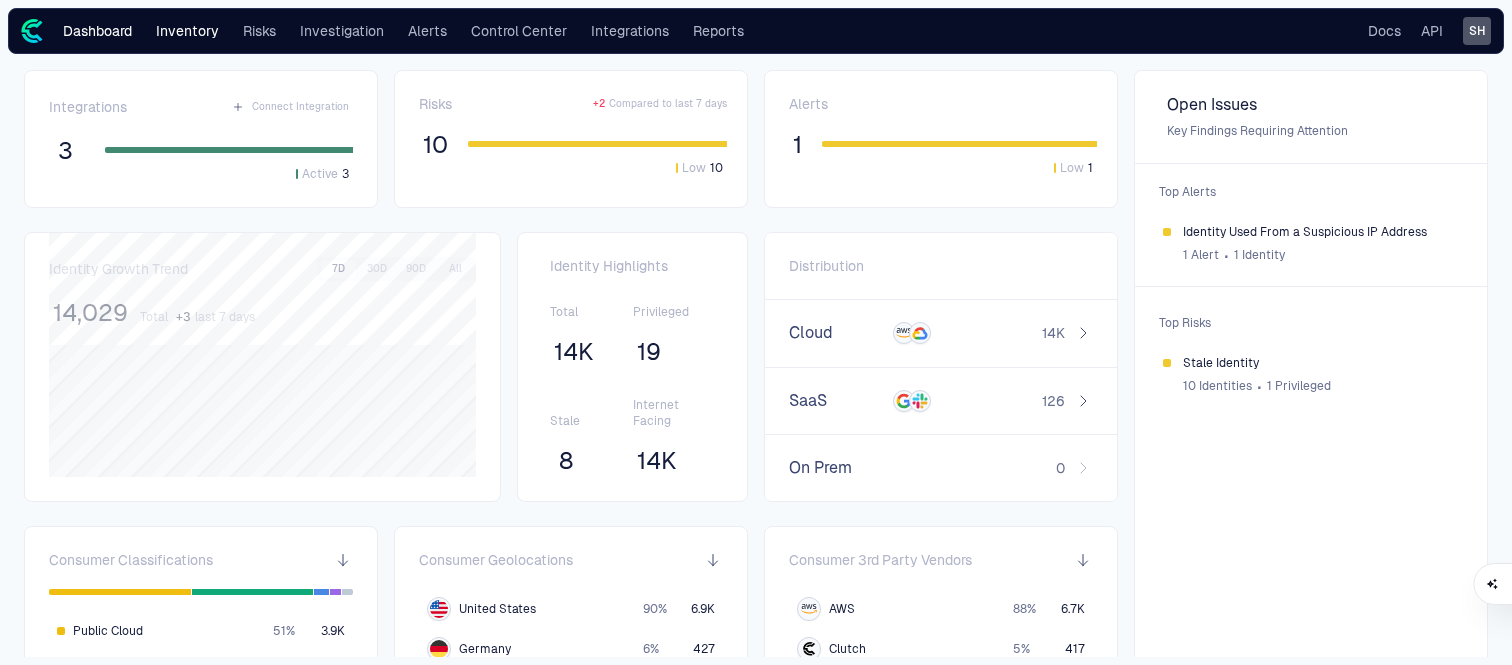 click on "Inventory" at bounding box center [187, 31] 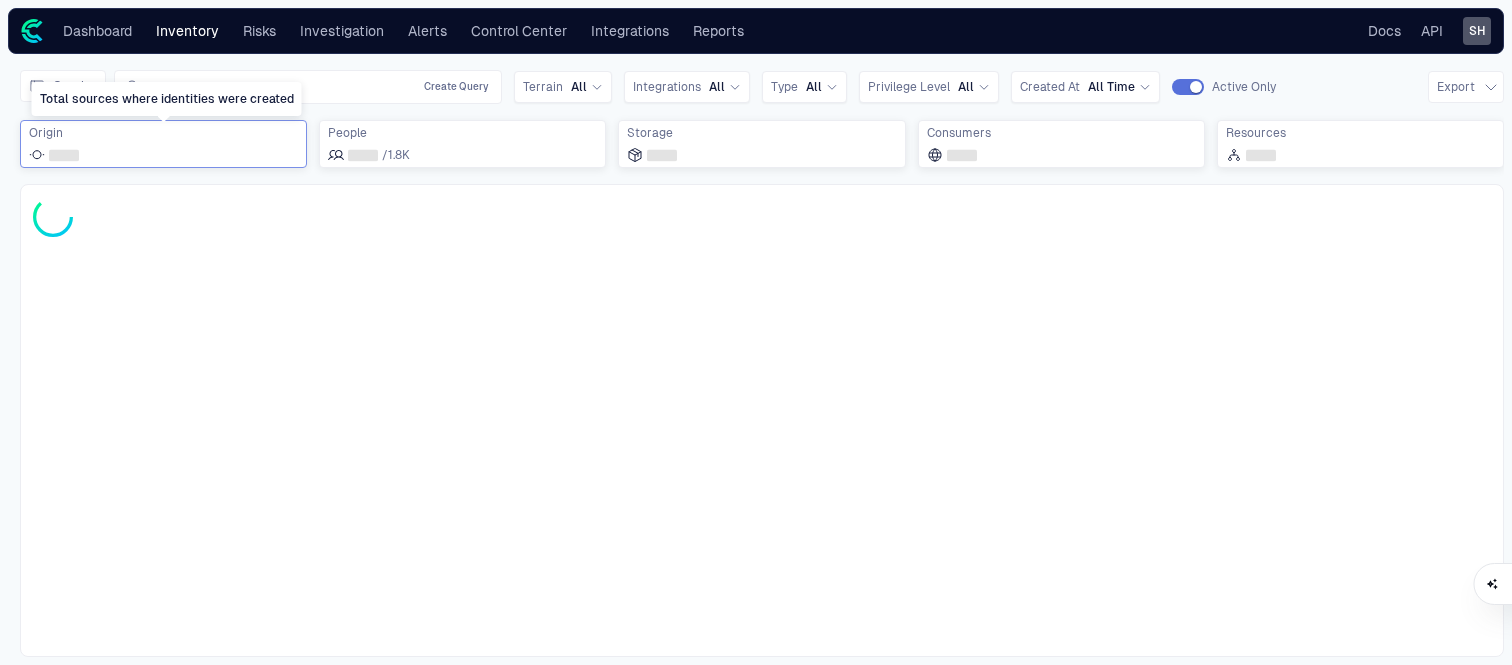 click at bounding box center (163, 155) 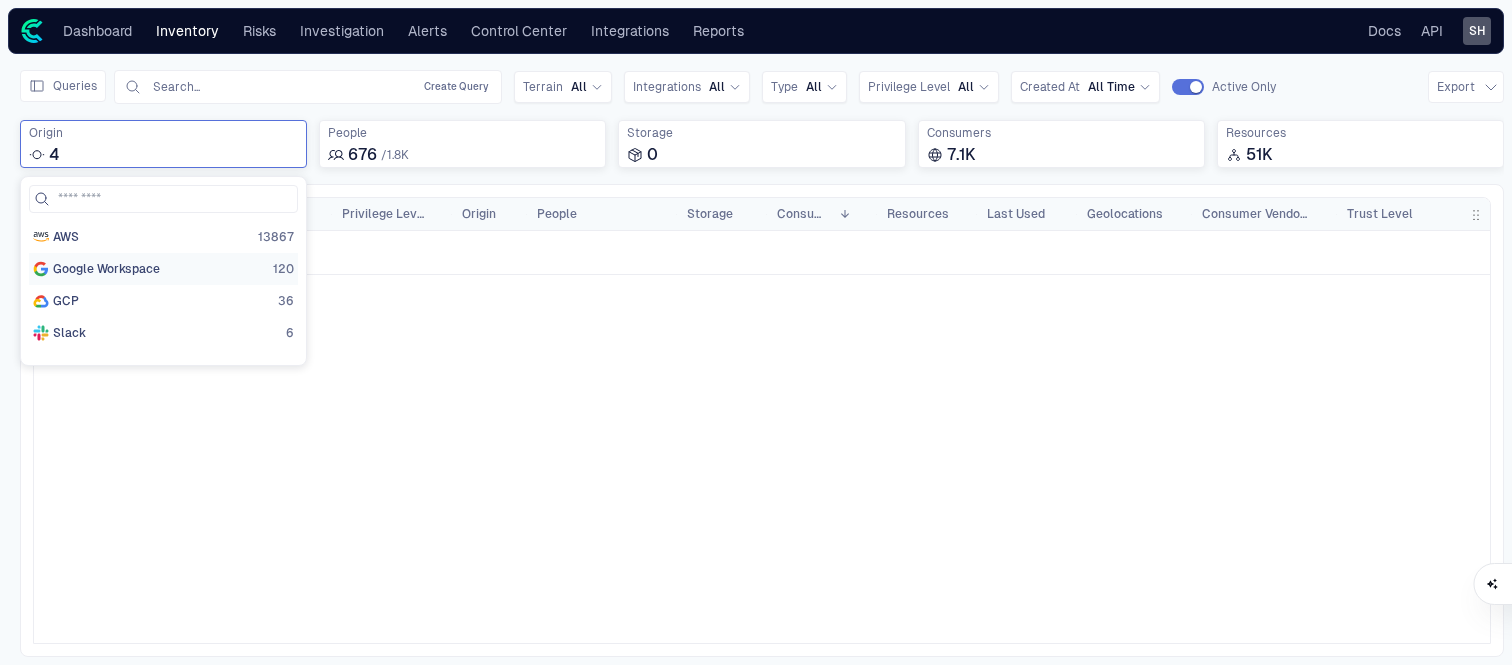 click on "Google Workspace [NUMBER]" at bounding box center (163, 237) 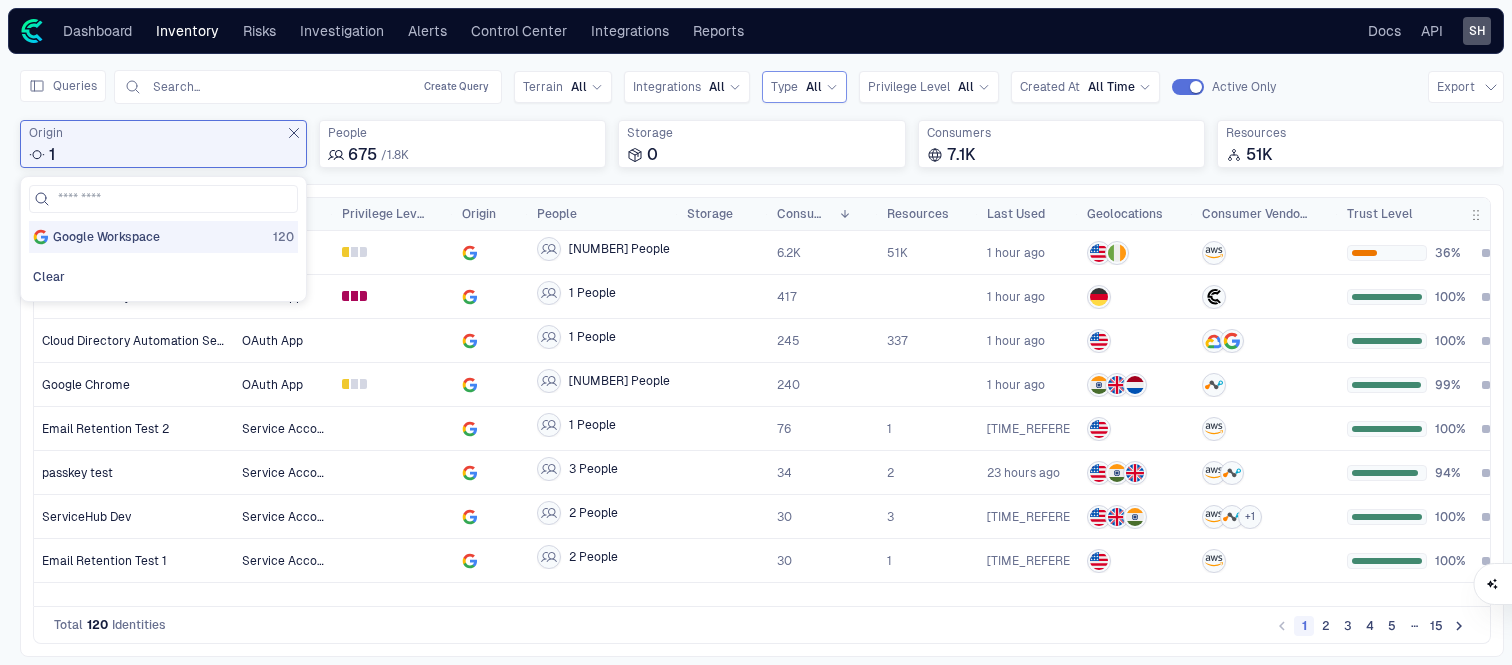 click on "All" at bounding box center (587, 87) 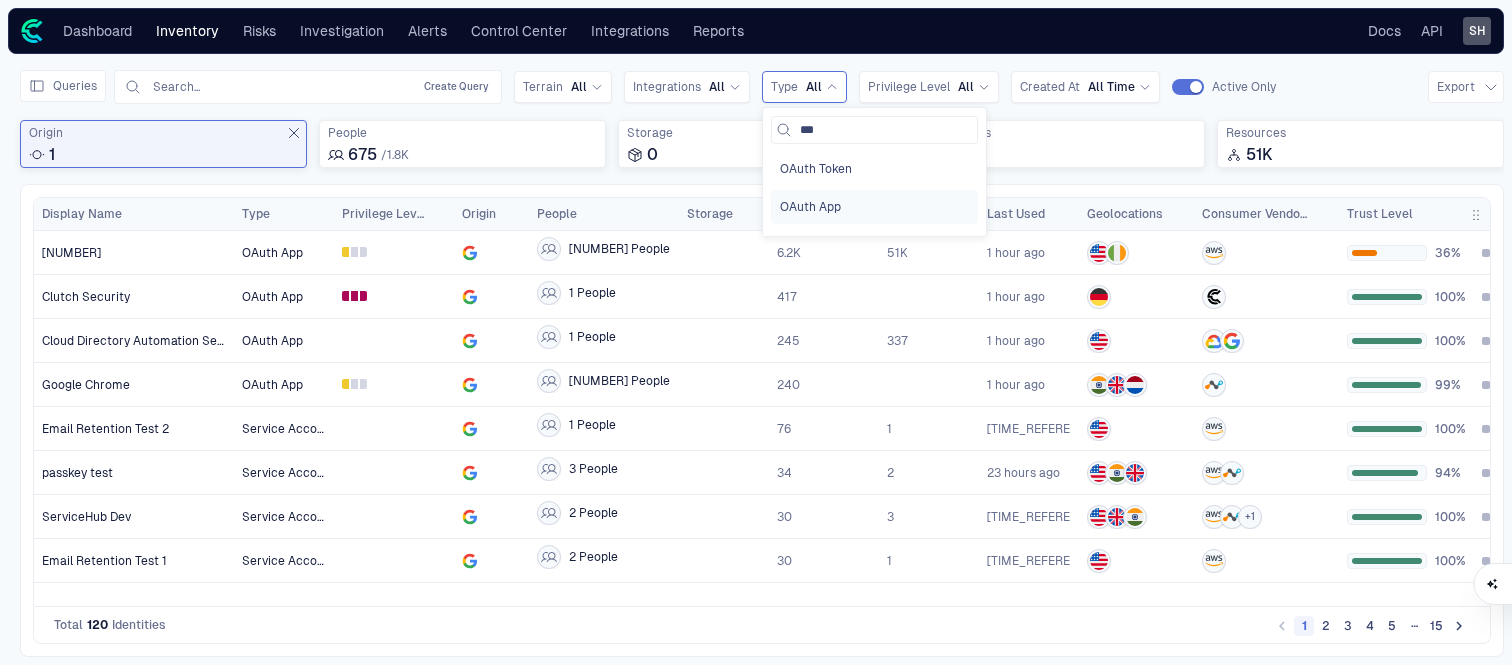 click on "OAuth App" at bounding box center (874, 207) 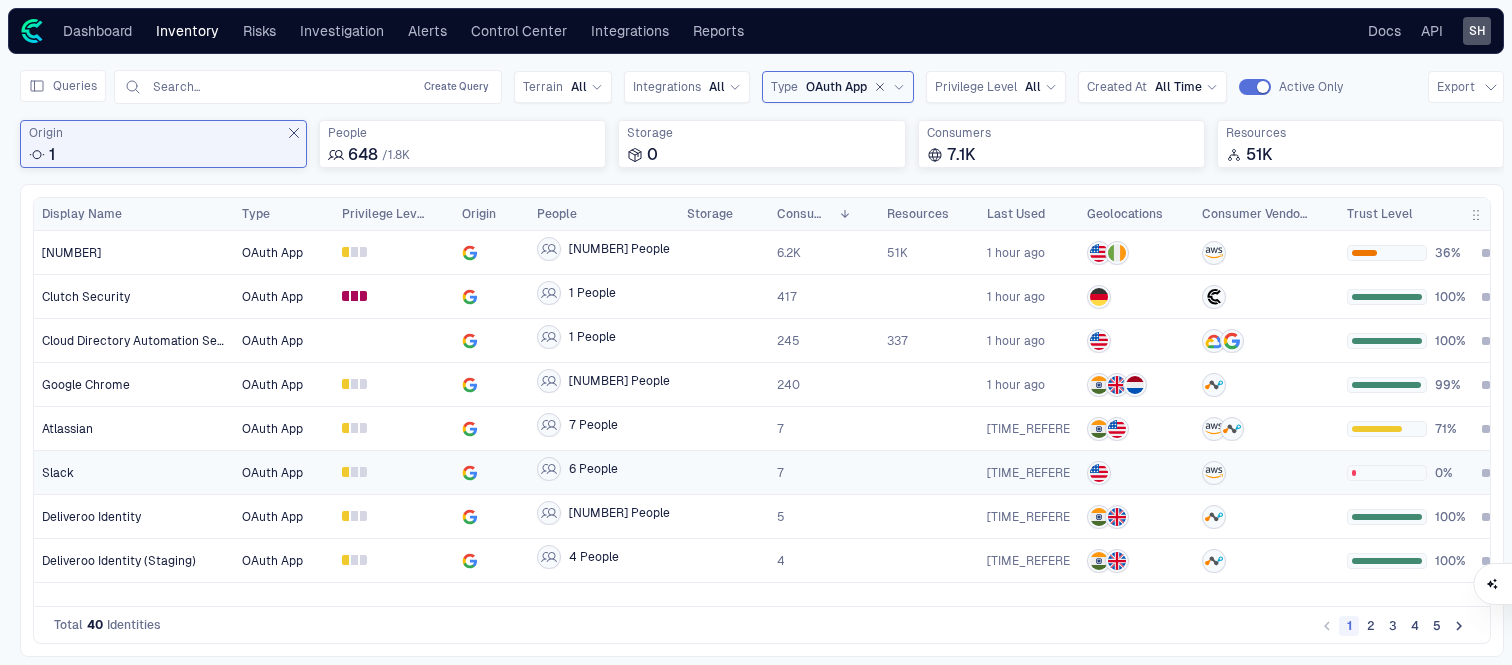 click on "Slack" at bounding box center (134, 473) 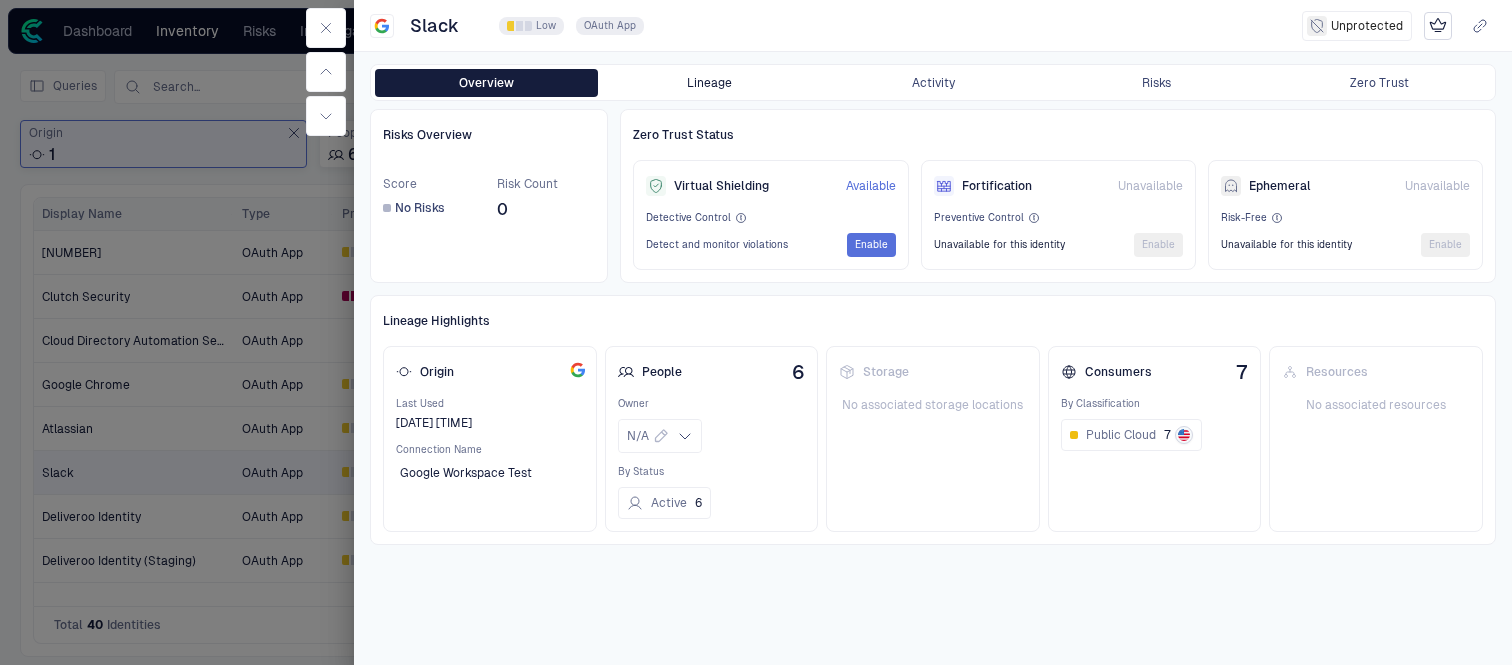 click on "Lineage" at bounding box center [709, 83] 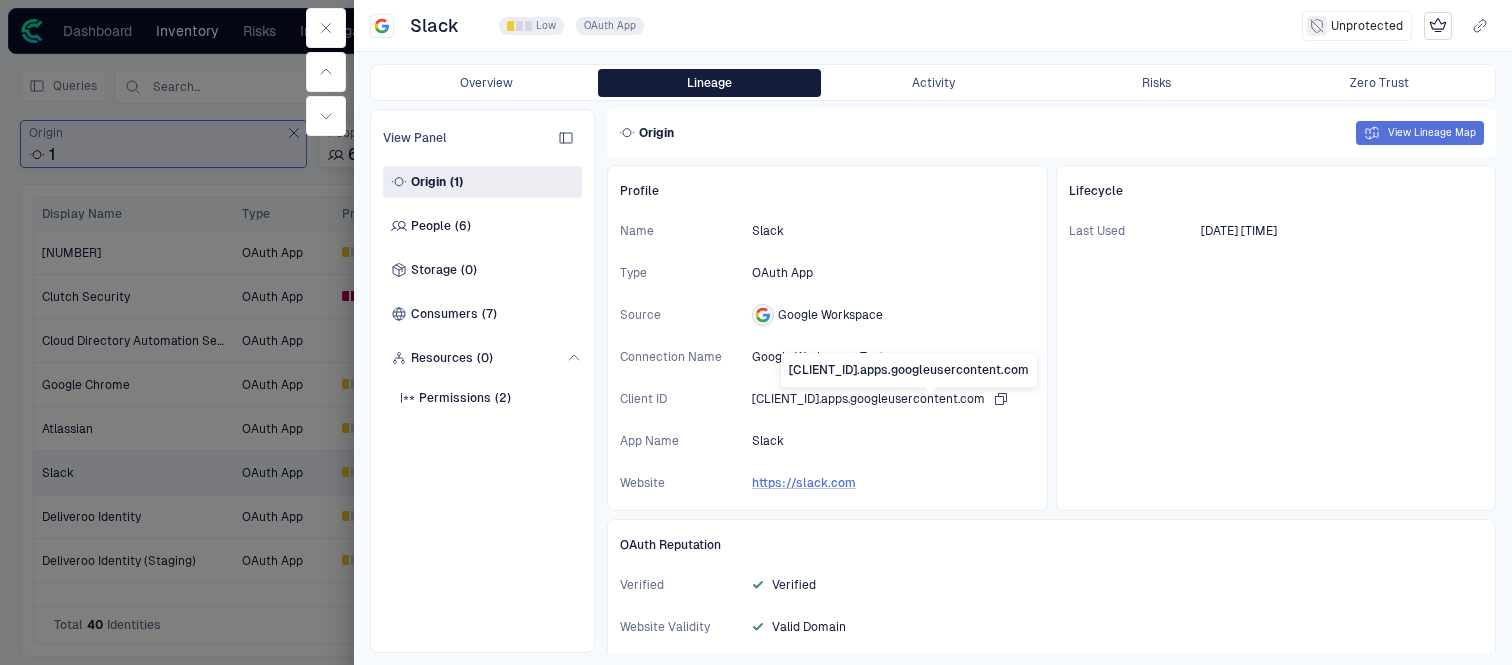 click on "[CLIENT_ID].apps.googleusercontent.com" at bounding box center [868, 399] 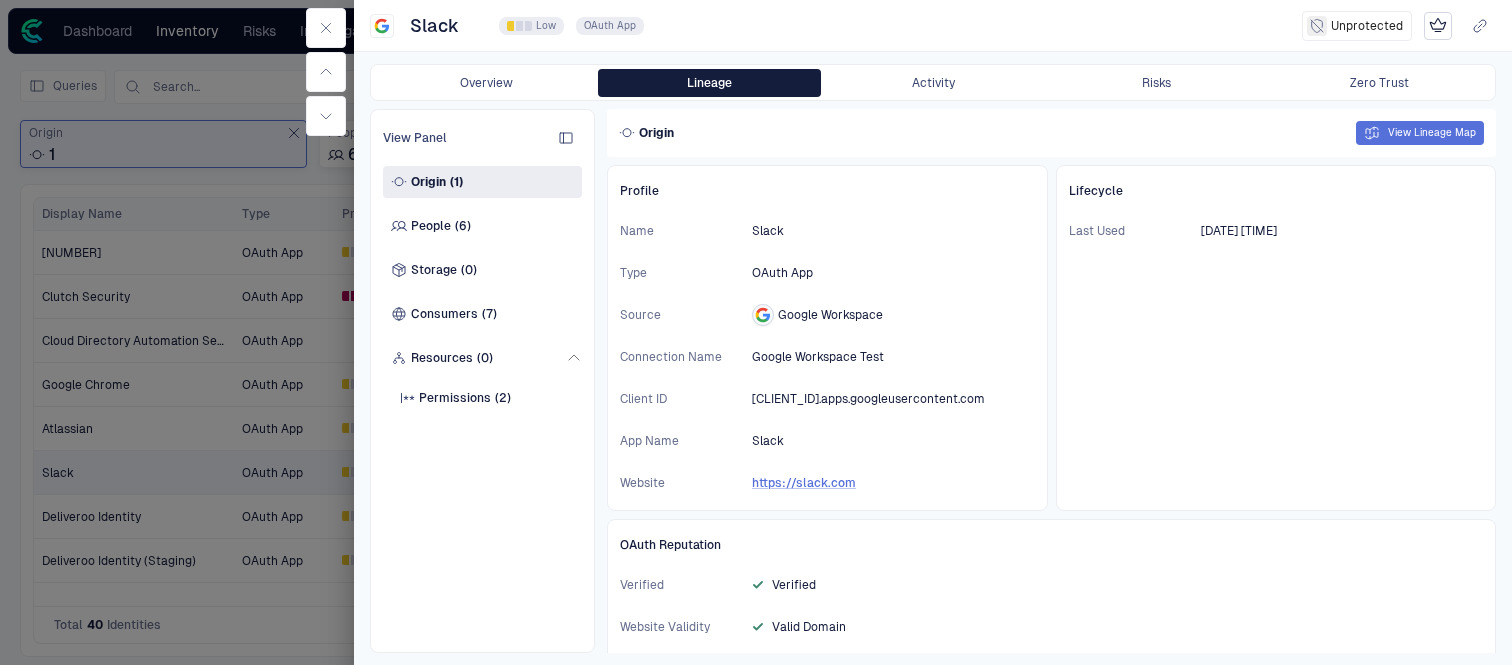 click on "[CLIENT_ID].apps.googleusercontent.com" at bounding box center (780, 231) 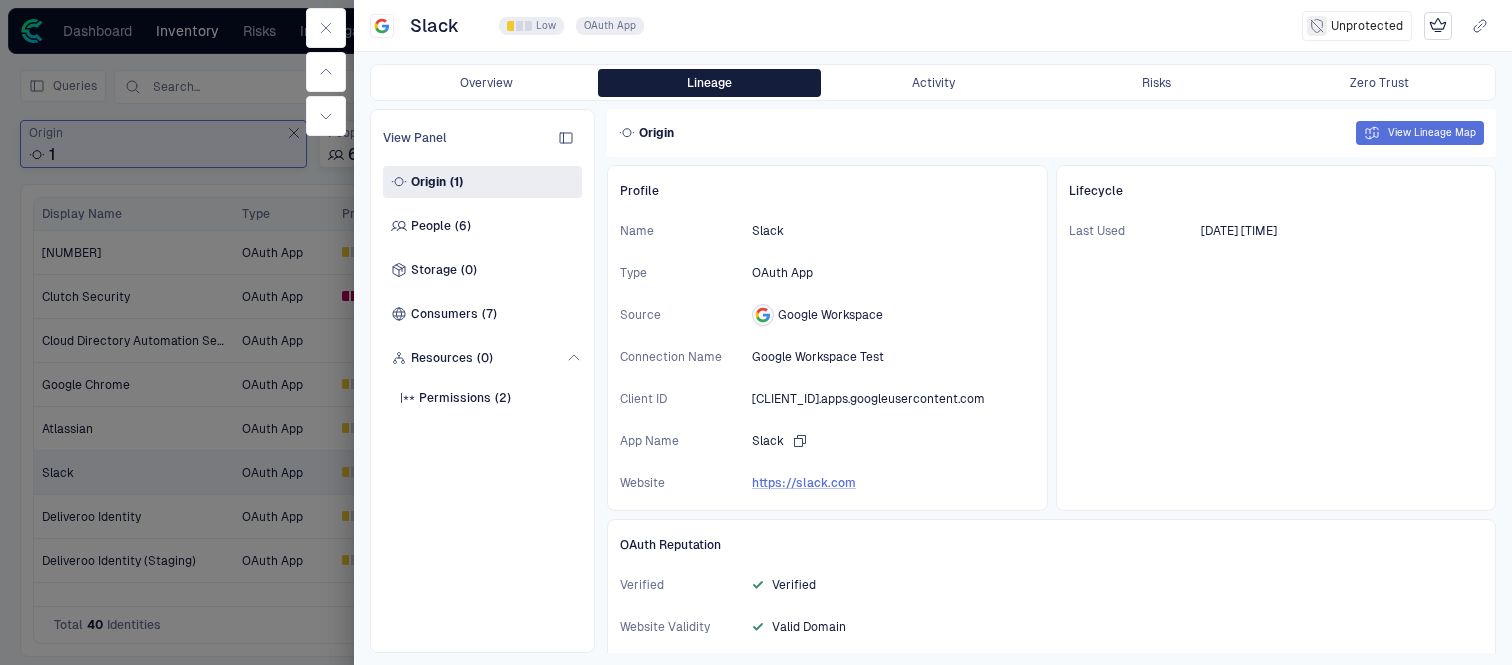click on "Slack" at bounding box center (768, 231) 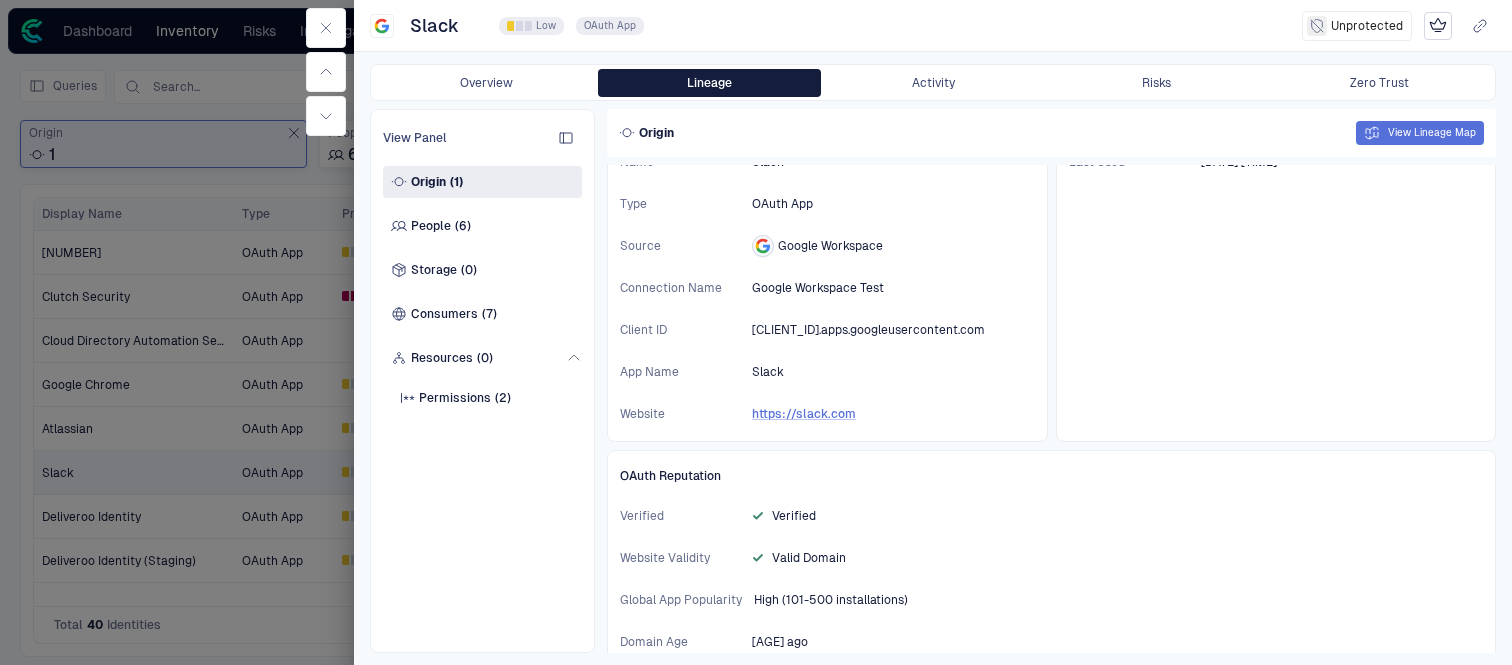 scroll, scrollTop: 86, scrollLeft: 0, axis: vertical 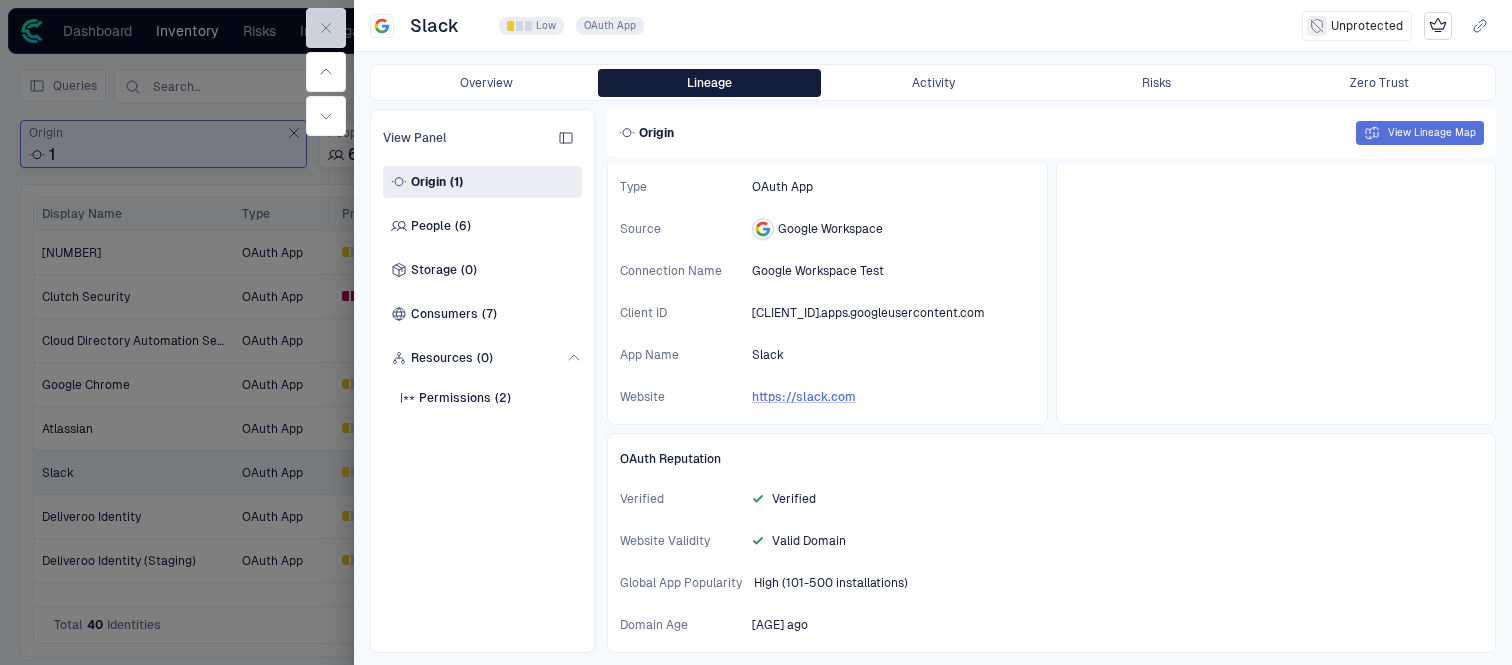click at bounding box center [326, 28] 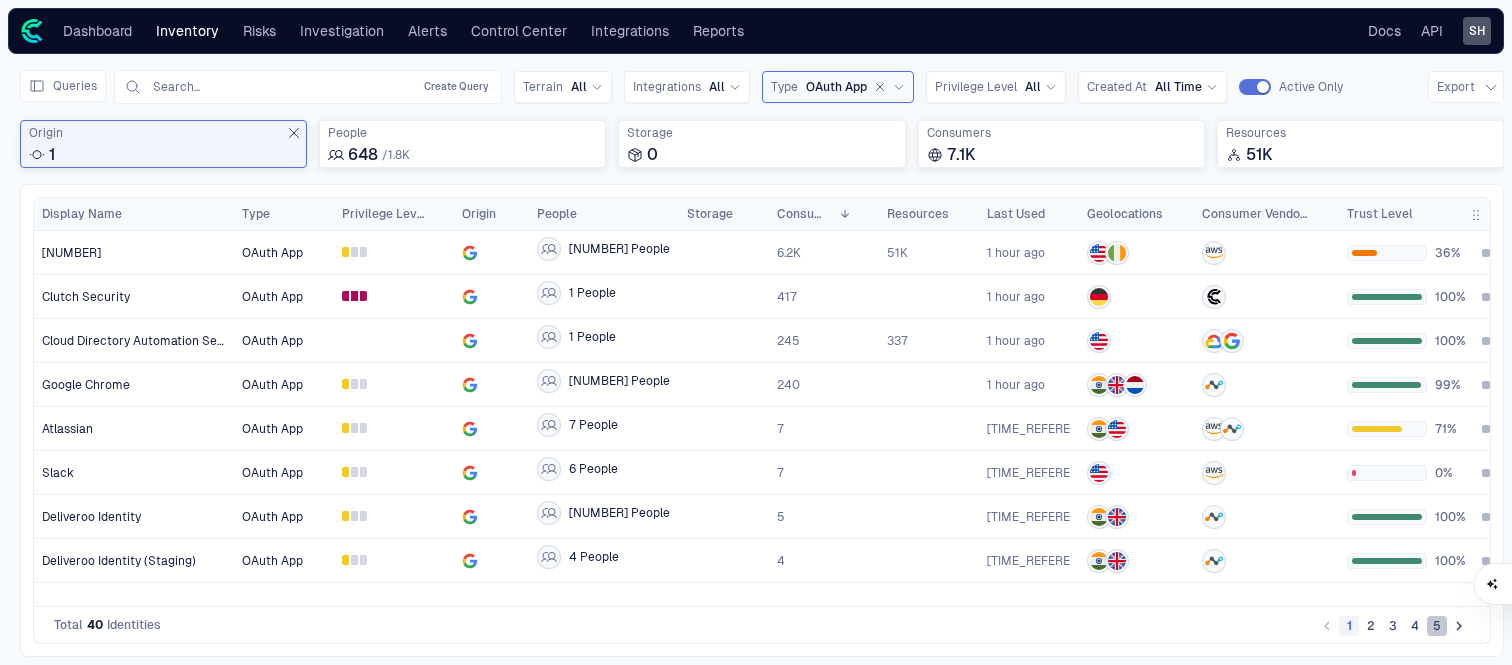 click on "5" at bounding box center (1437, 626) 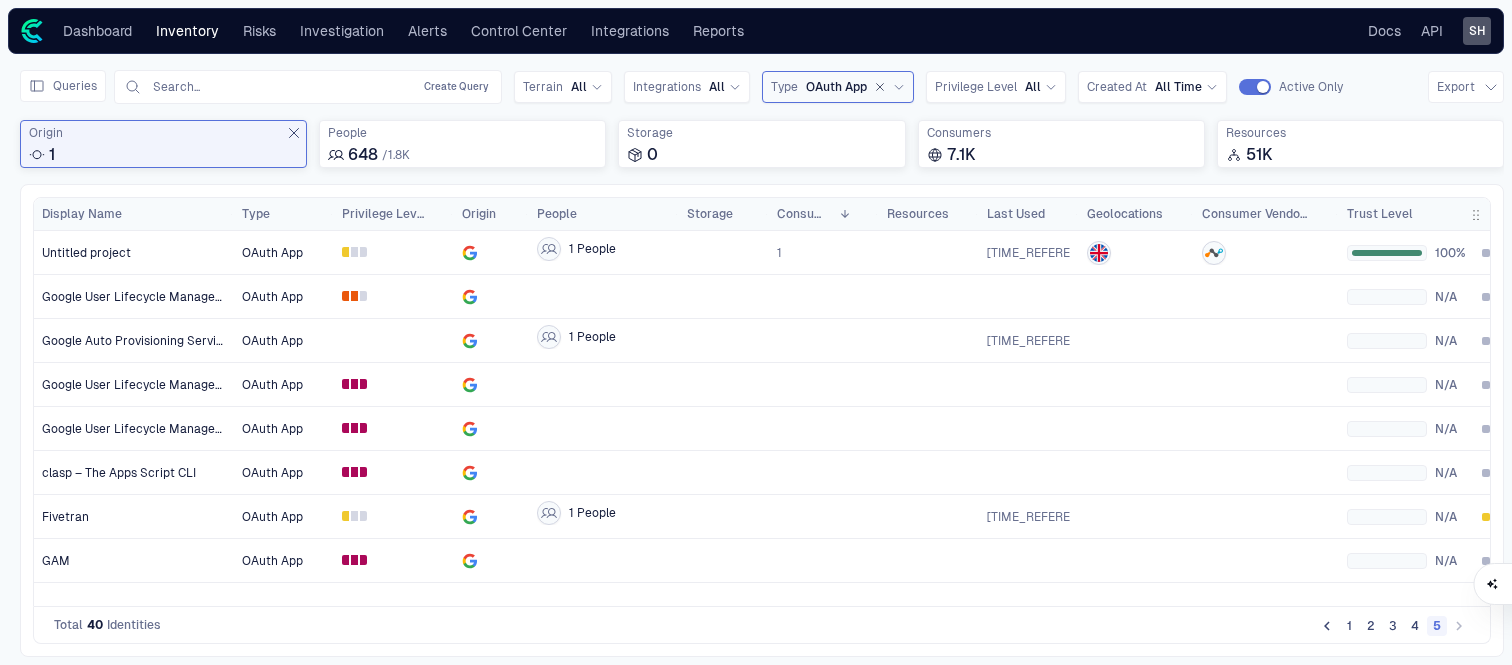 click on "4" at bounding box center (1415, 626) 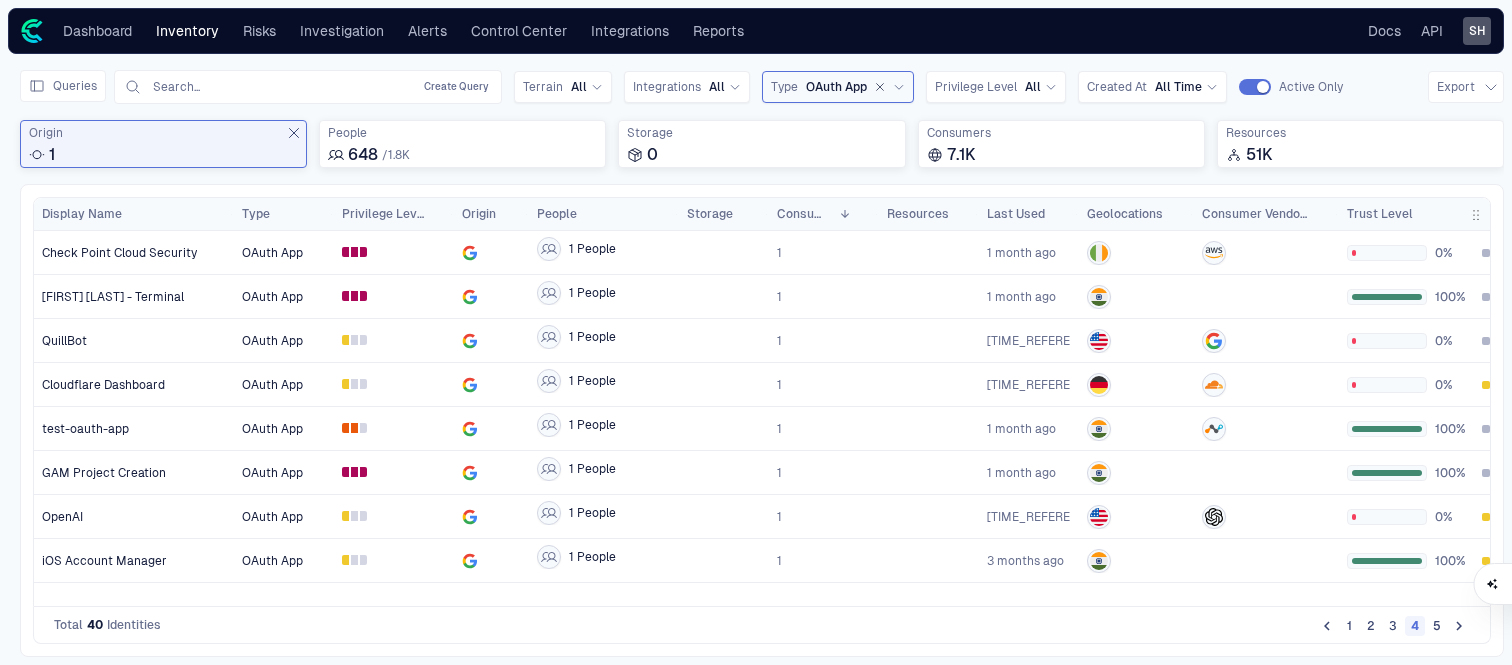 click on "3" at bounding box center [1393, 626] 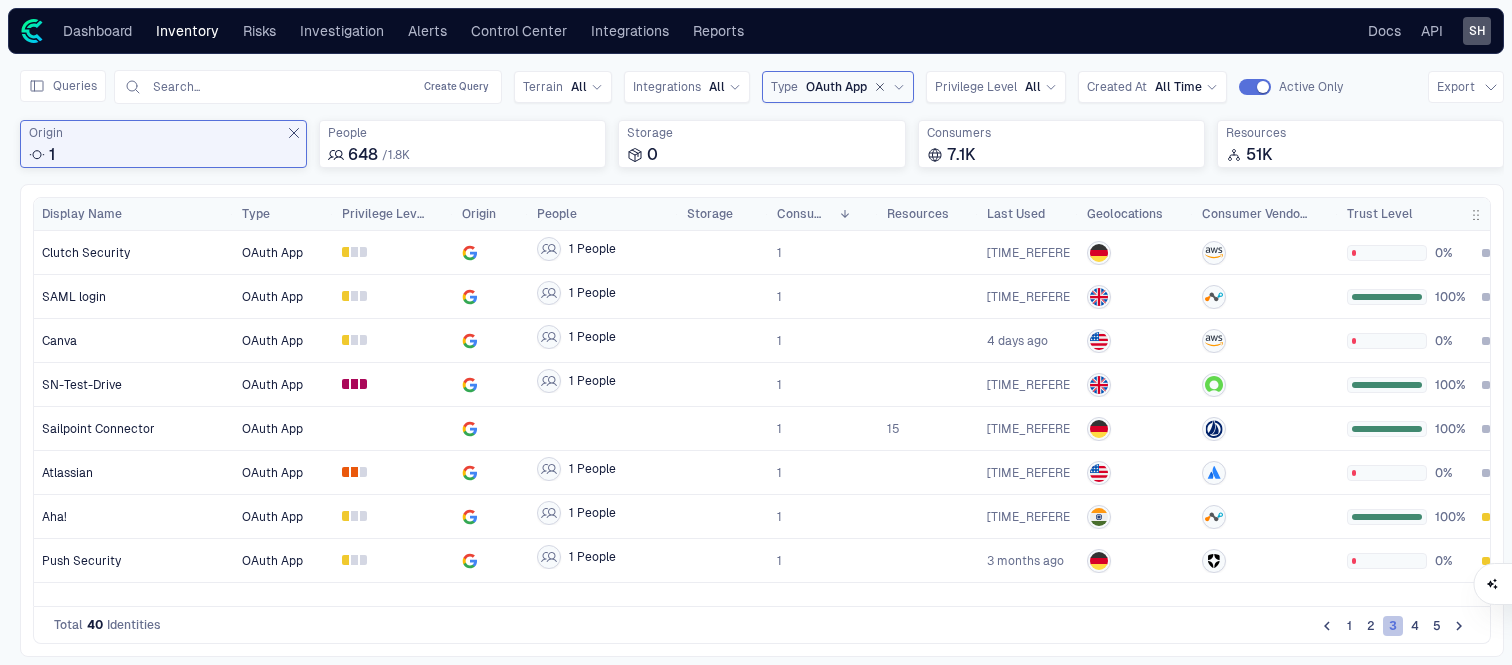 click on "3" at bounding box center [1393, 626] 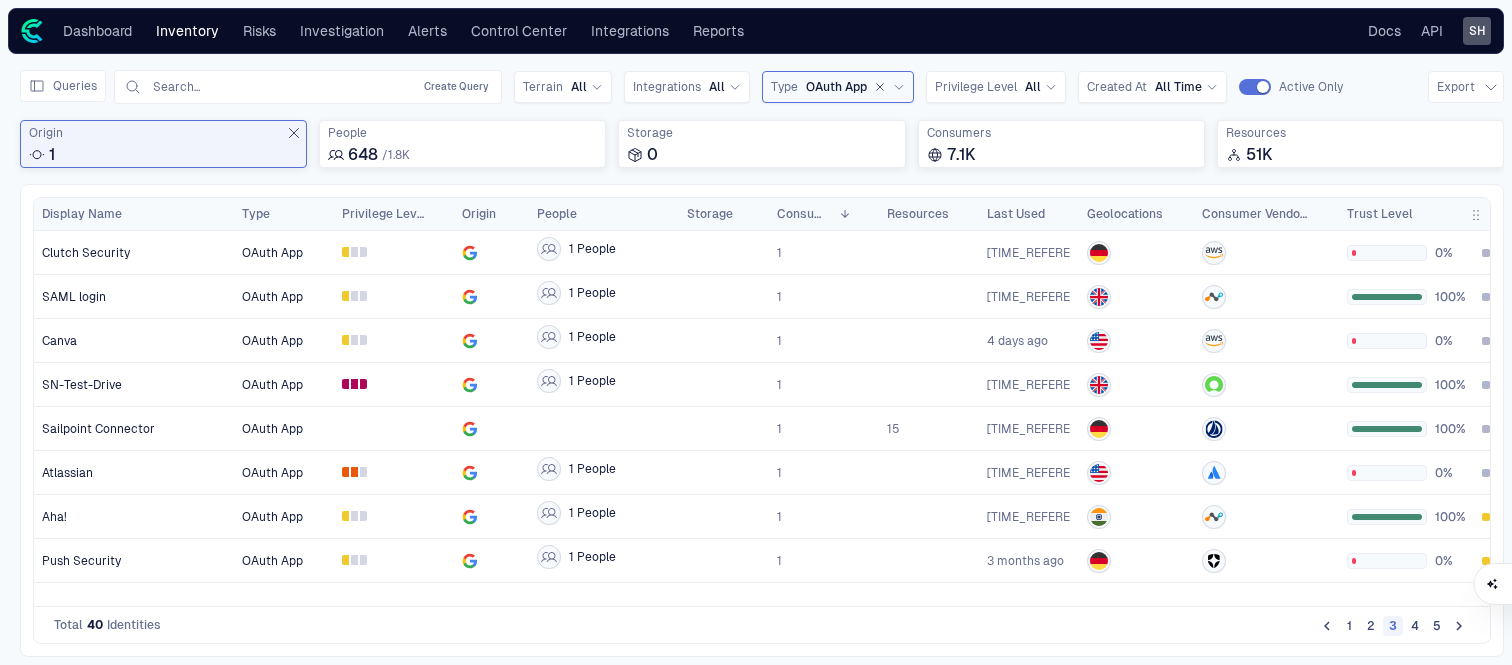 click on "2" at bounding box center (1371, 626) 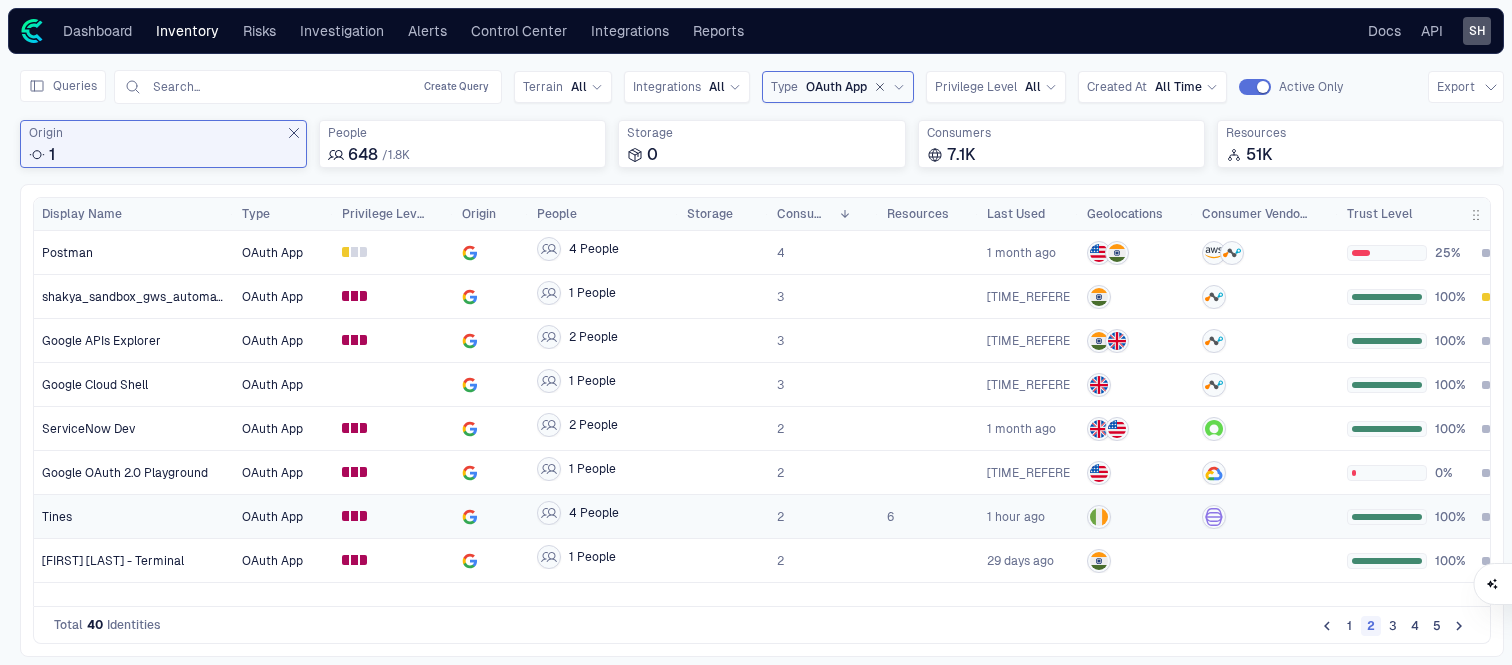 scroll, scrollTop: 0, scrollLeft: 104, axis: horizontal 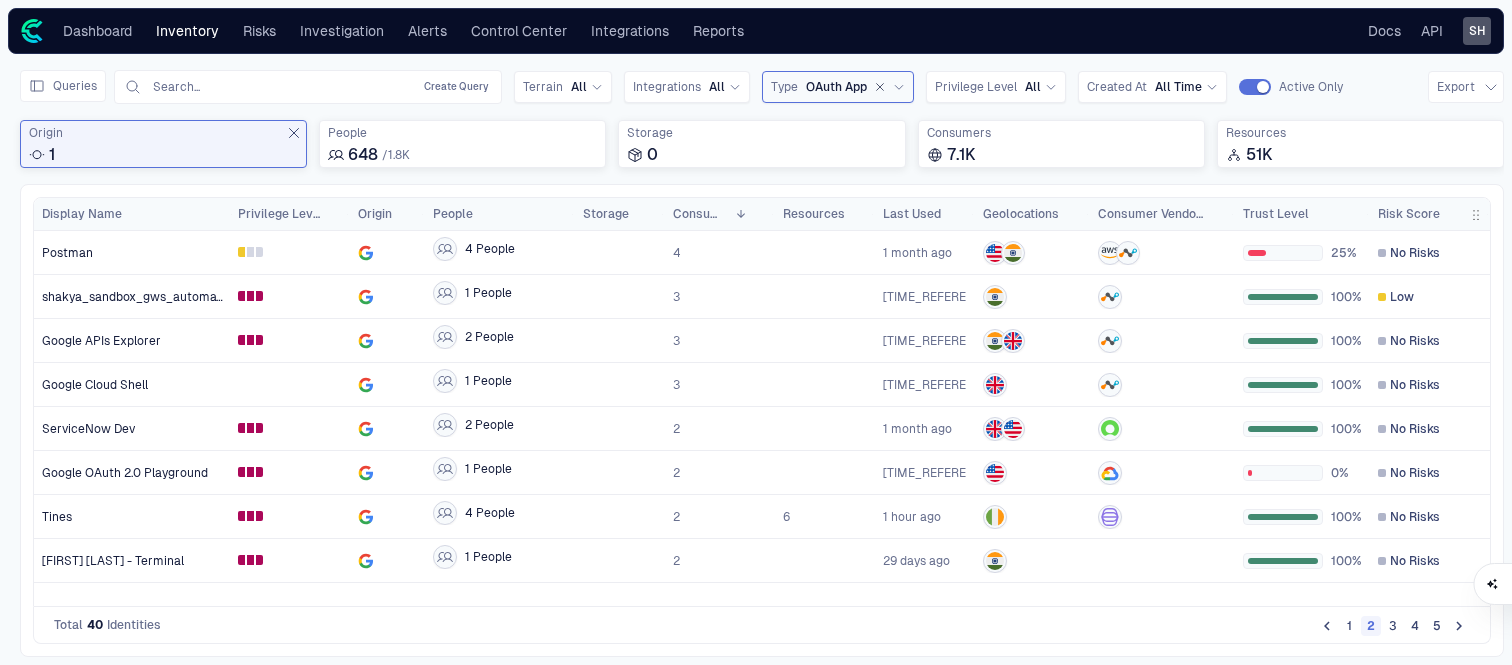 click on "5" at bounding box center (1437, 626) 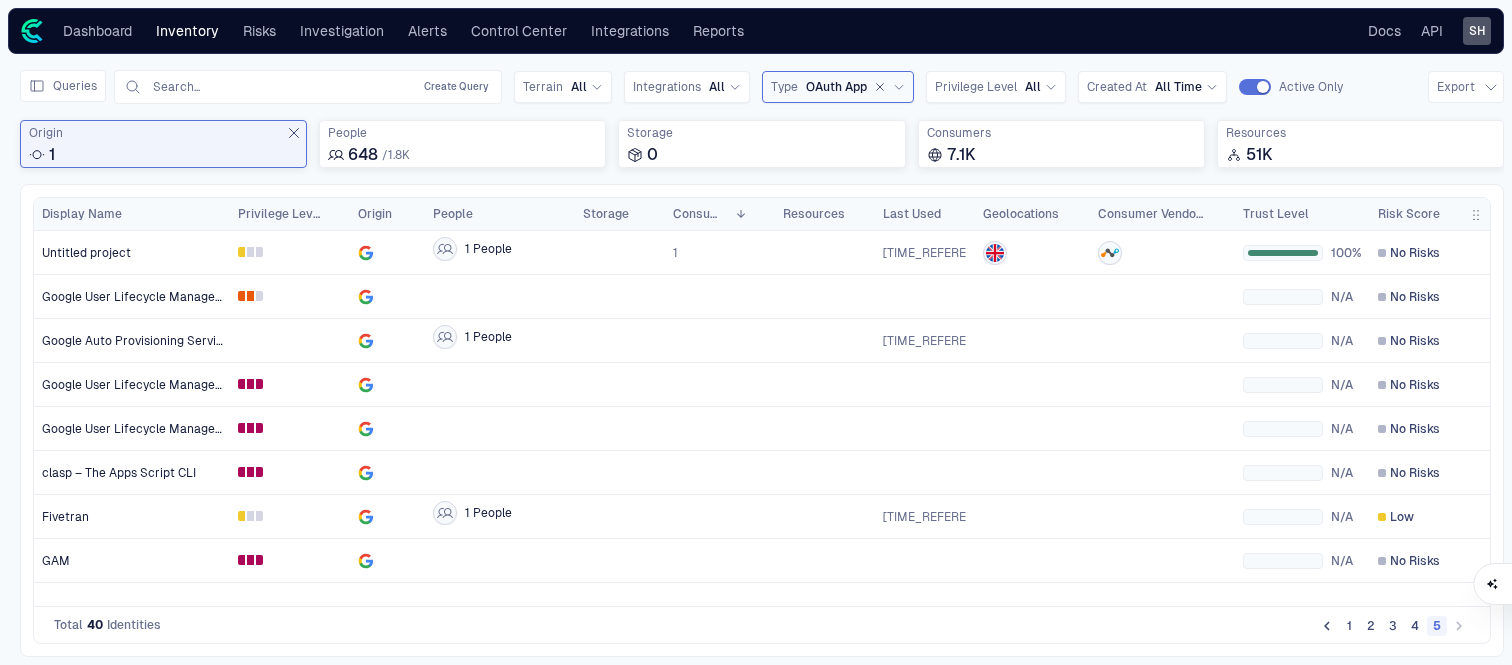 click at bounding box center (1459, 625) 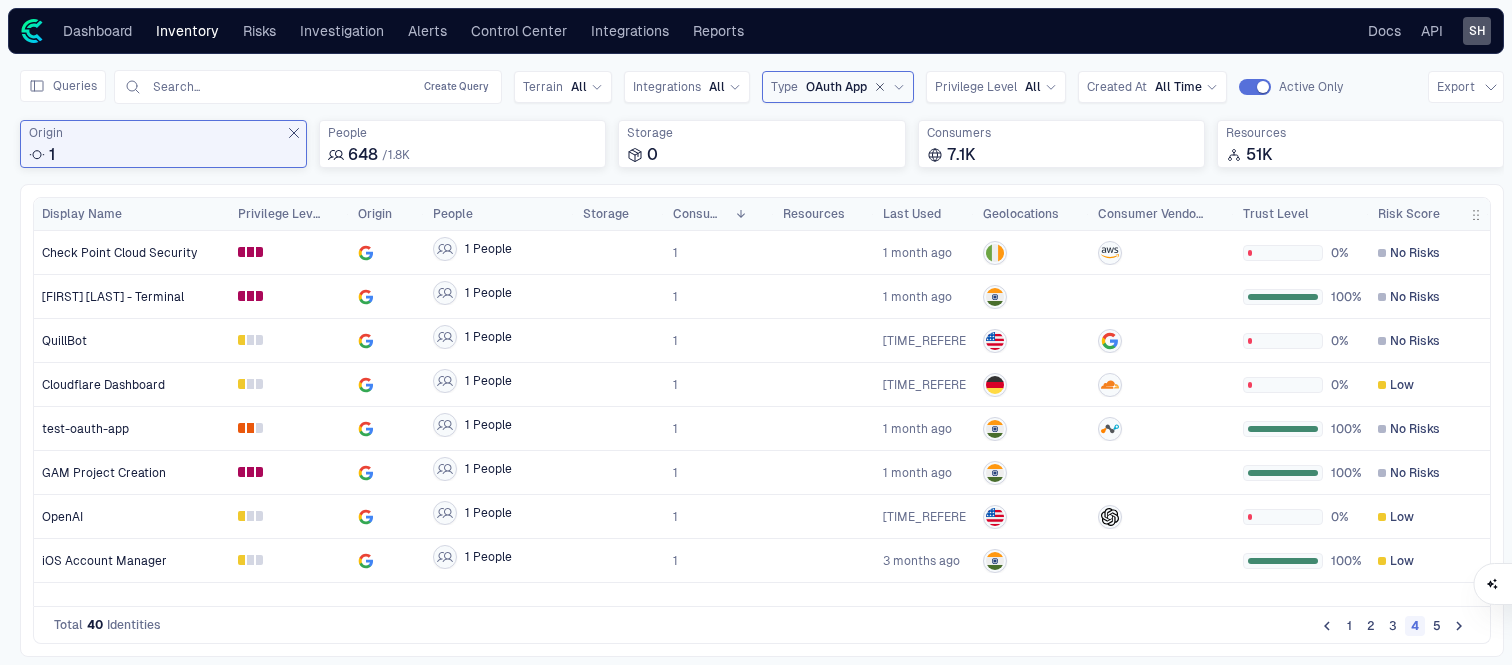 click on "3" at bounding box center (1393, 626) 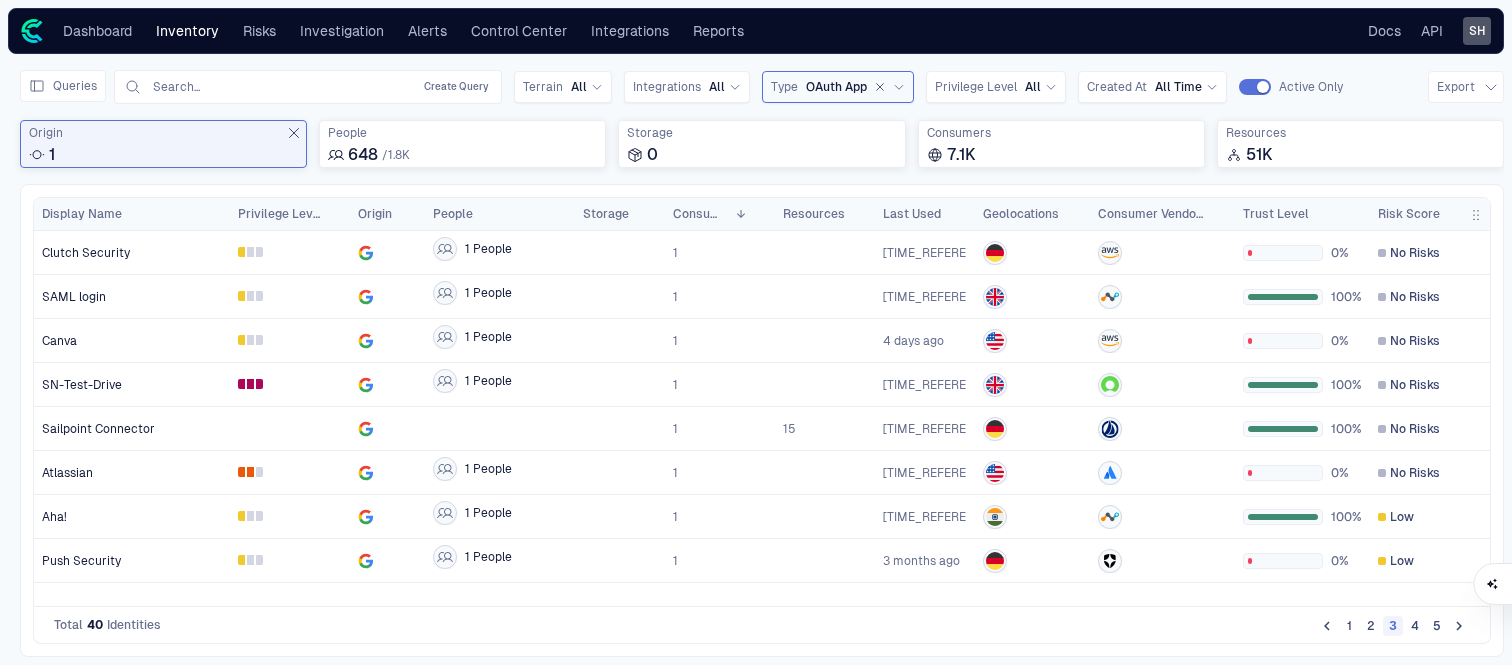 click on "2" at bounding box center (1371, 626) 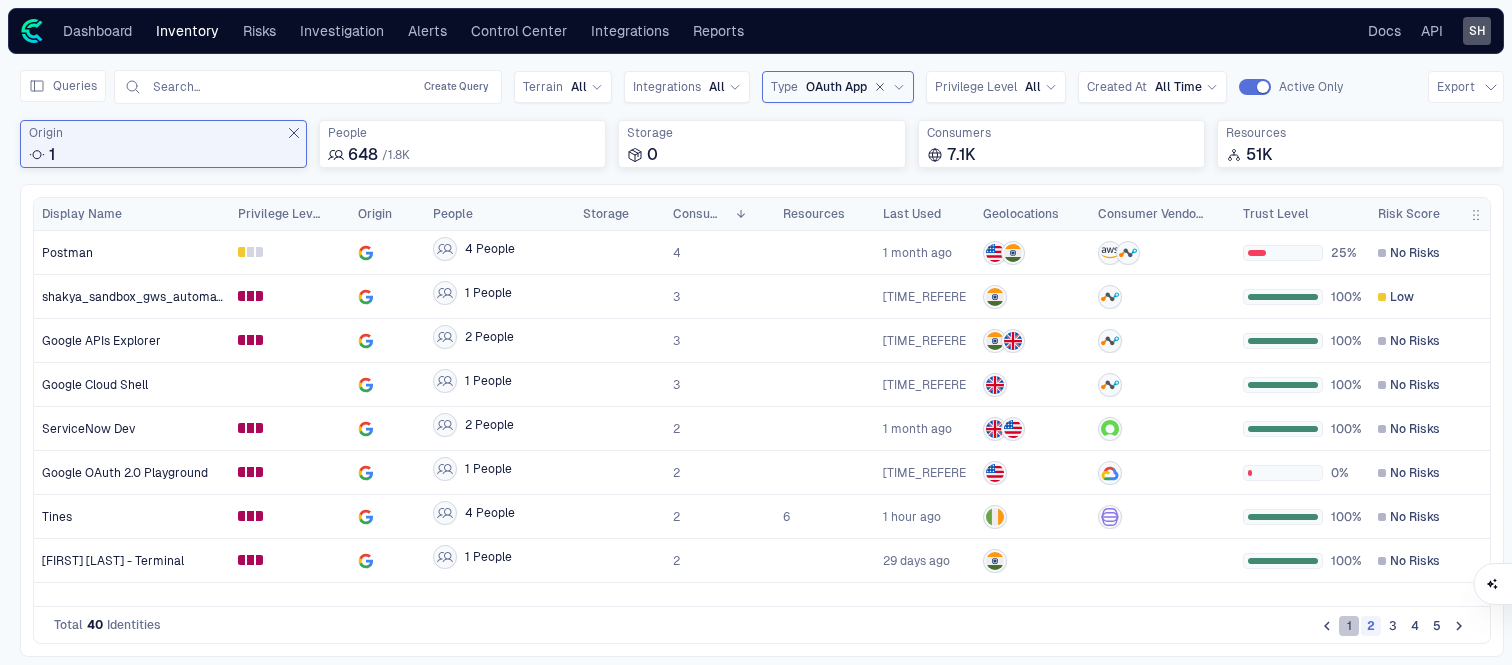 click on "1" at bounding box center [1349, 626] 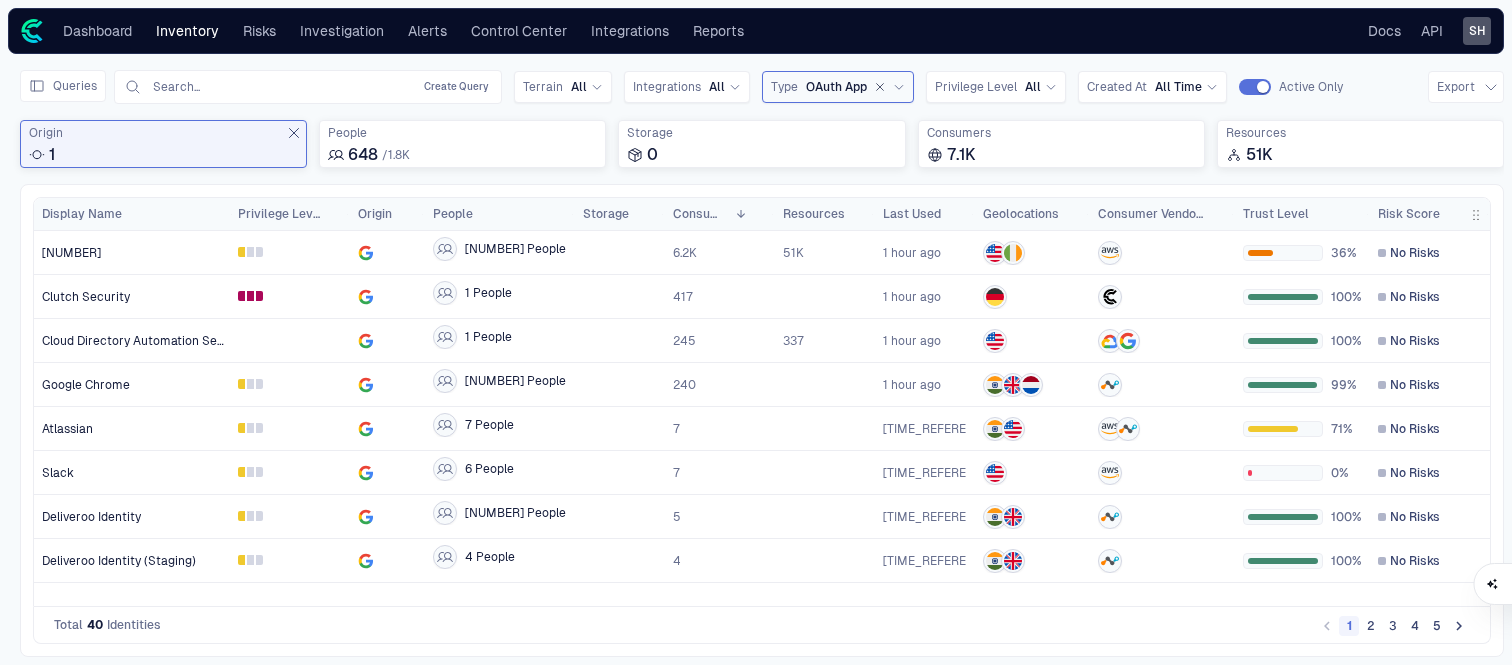 click at bounding box center (1327, 625) 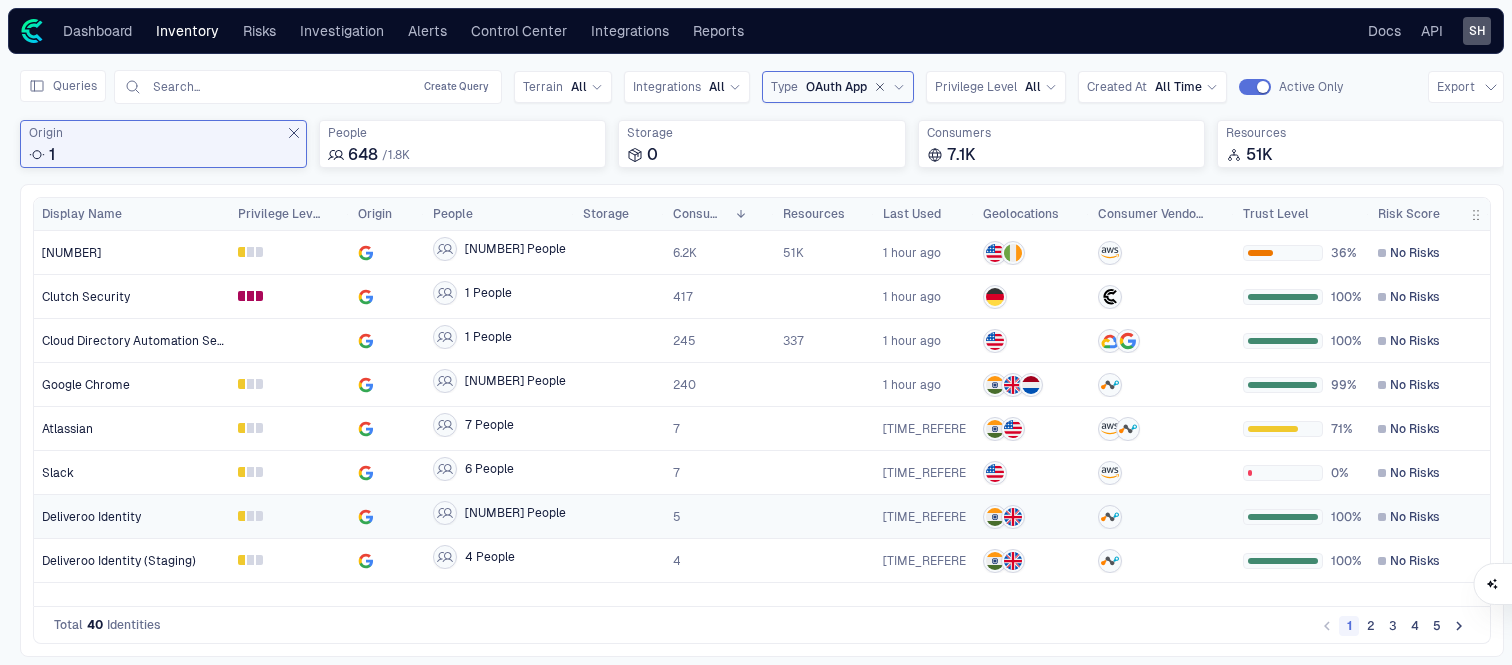 click on "0 1 2" at bounding box center [290, 517] 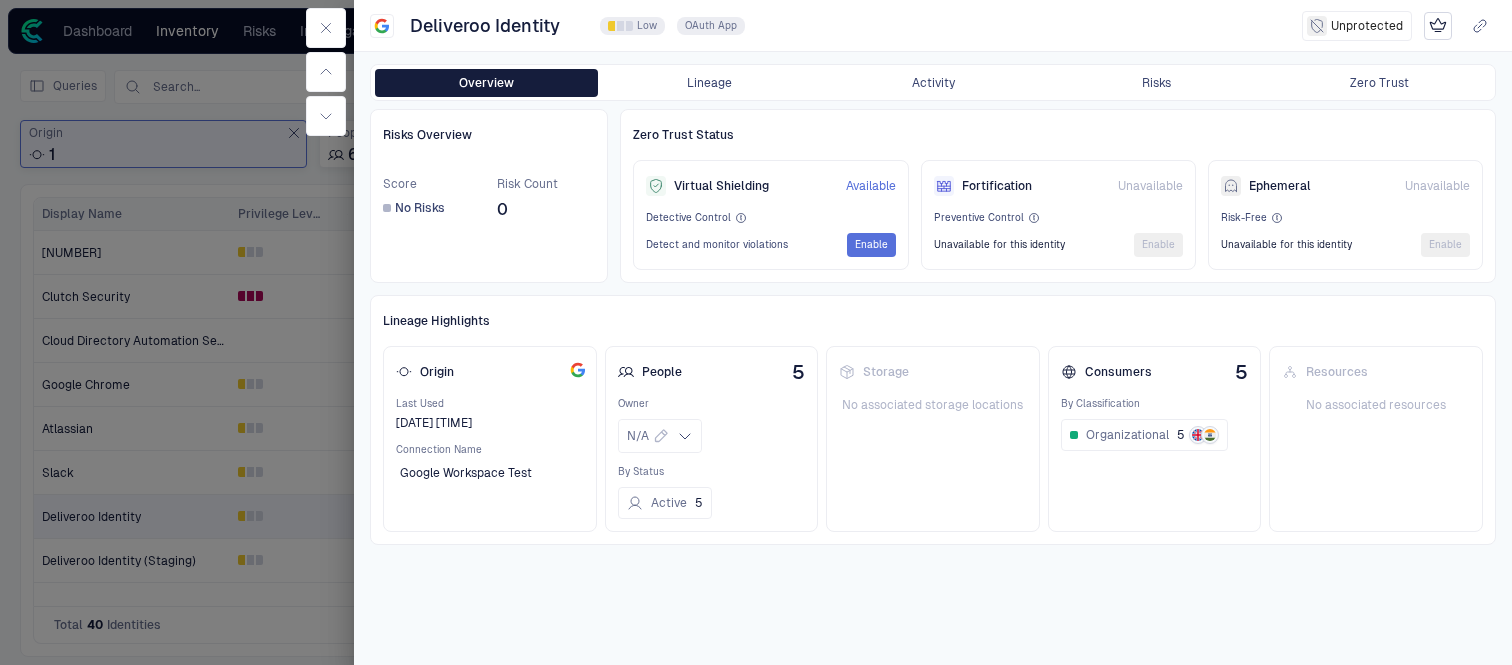 click at bounding box center [756, 332] 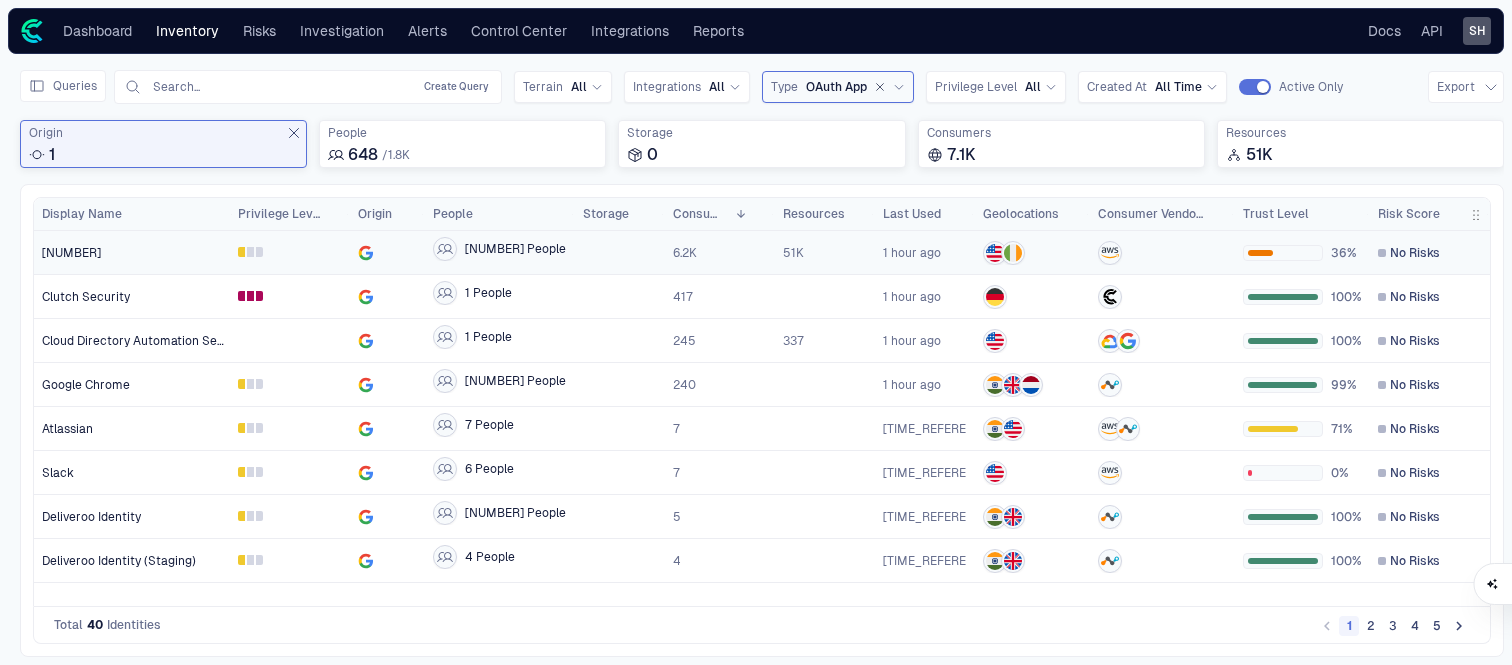 click on "[NUMBER]" at bounding box center [134, 252] 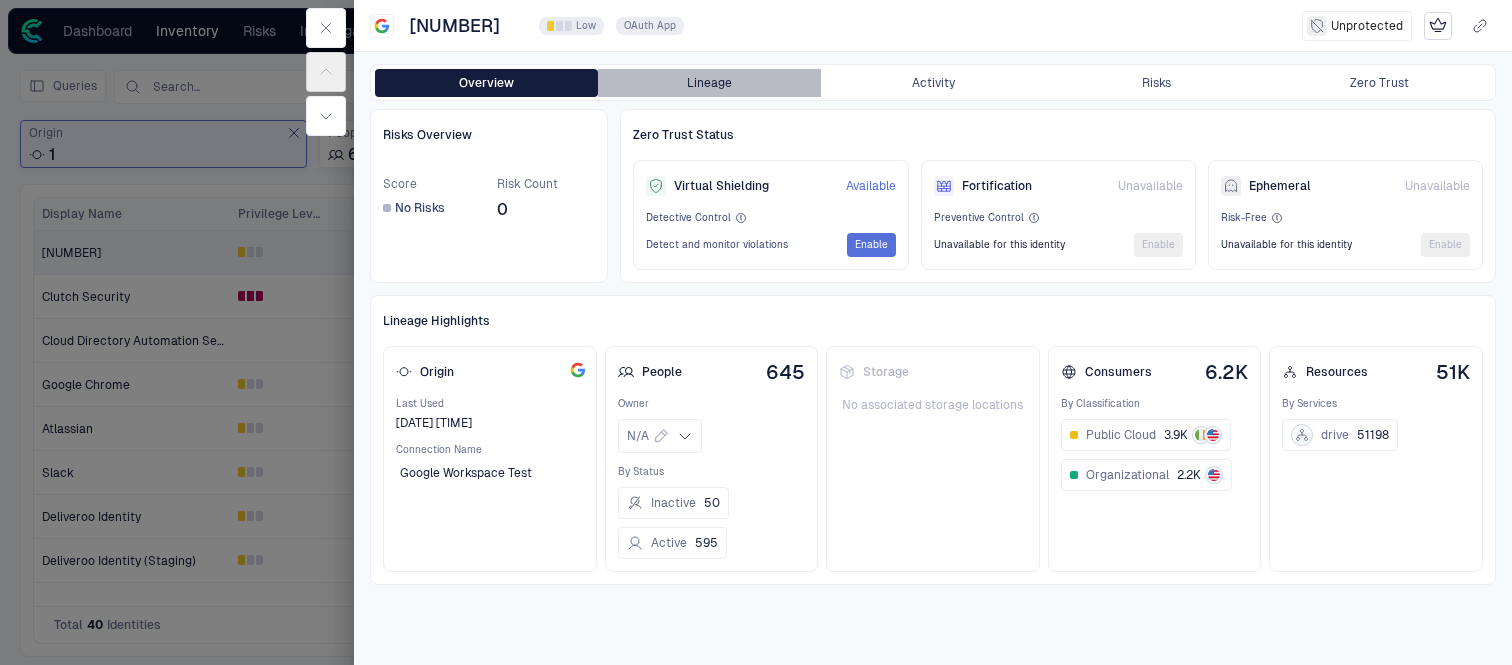 click on "Lineage" at bounding box center [709, 83] 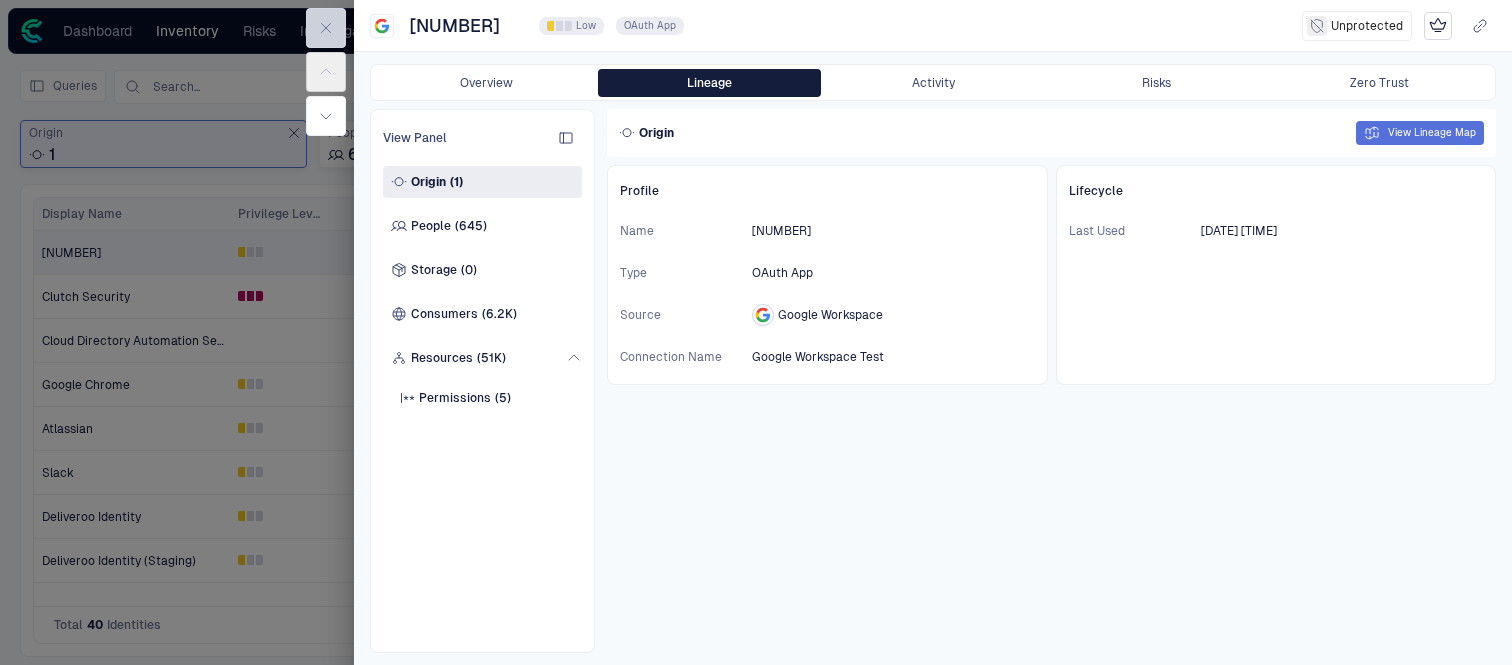 click at bounding box center (326, 28) 